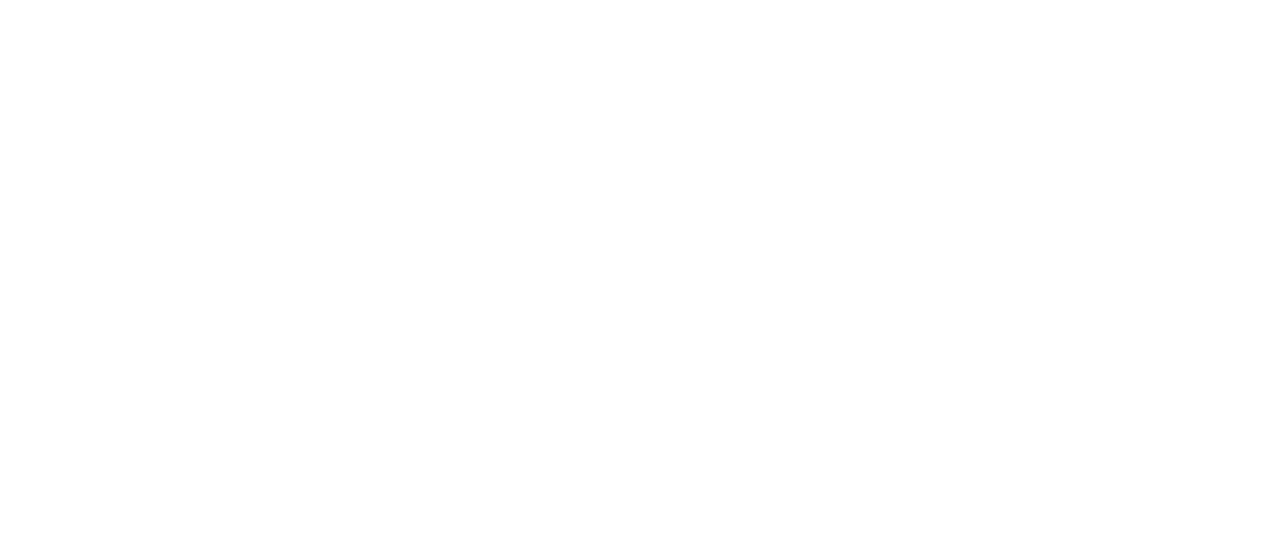 scroll, scrollTop: 0, scrollLeft: 0, axis: both 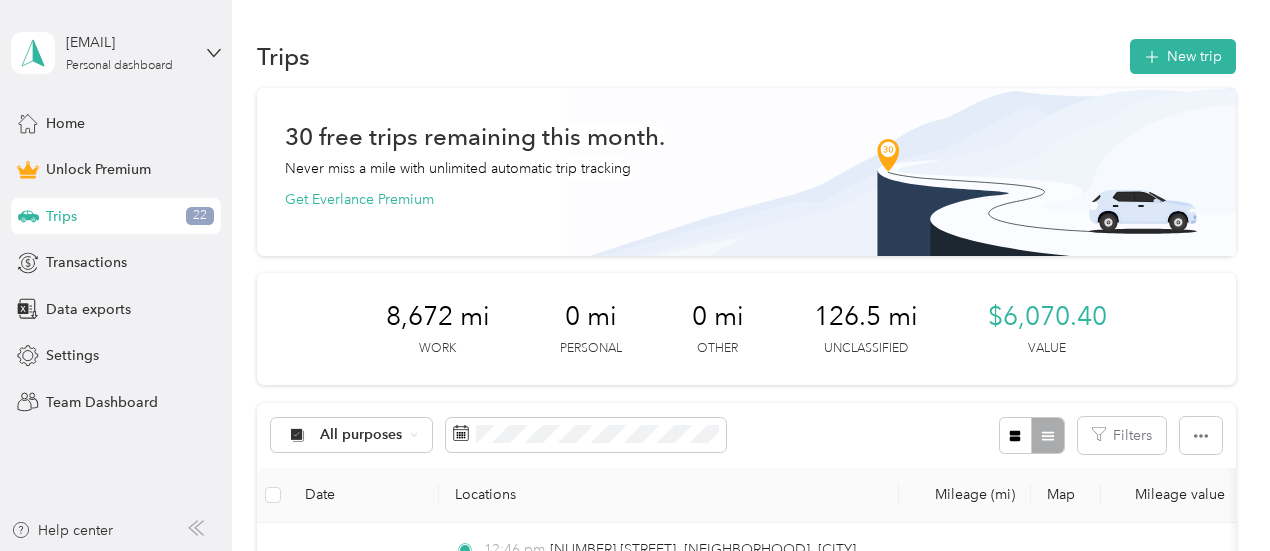 click on "Trips New trip" at bounding box center (746, 56) 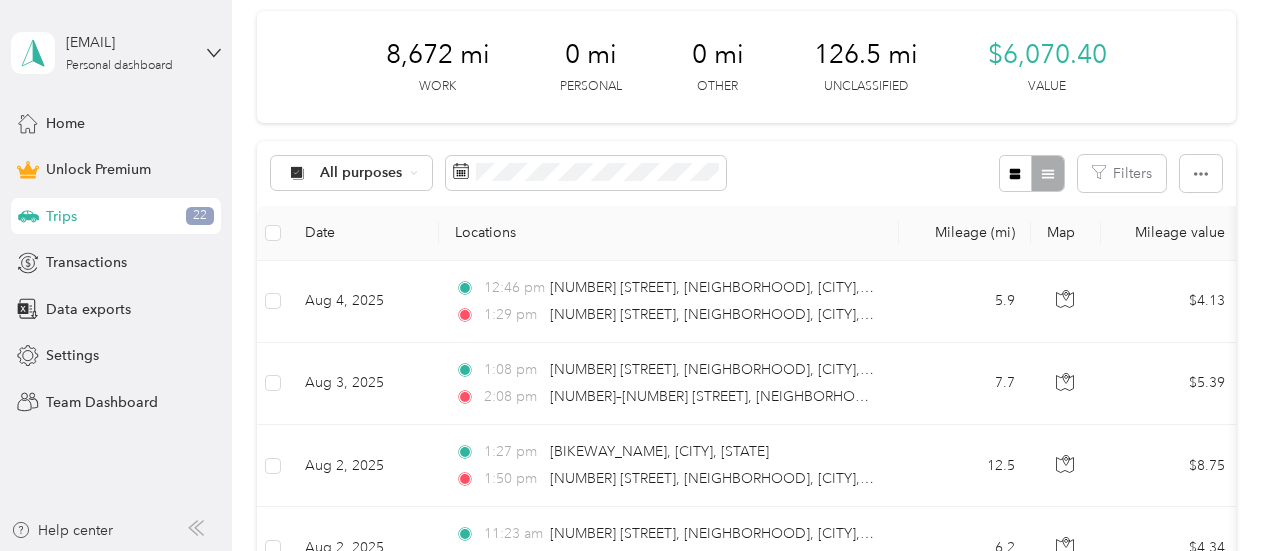 scroll, scrollTop: 288, scrollLeft: 0, axis: vertical 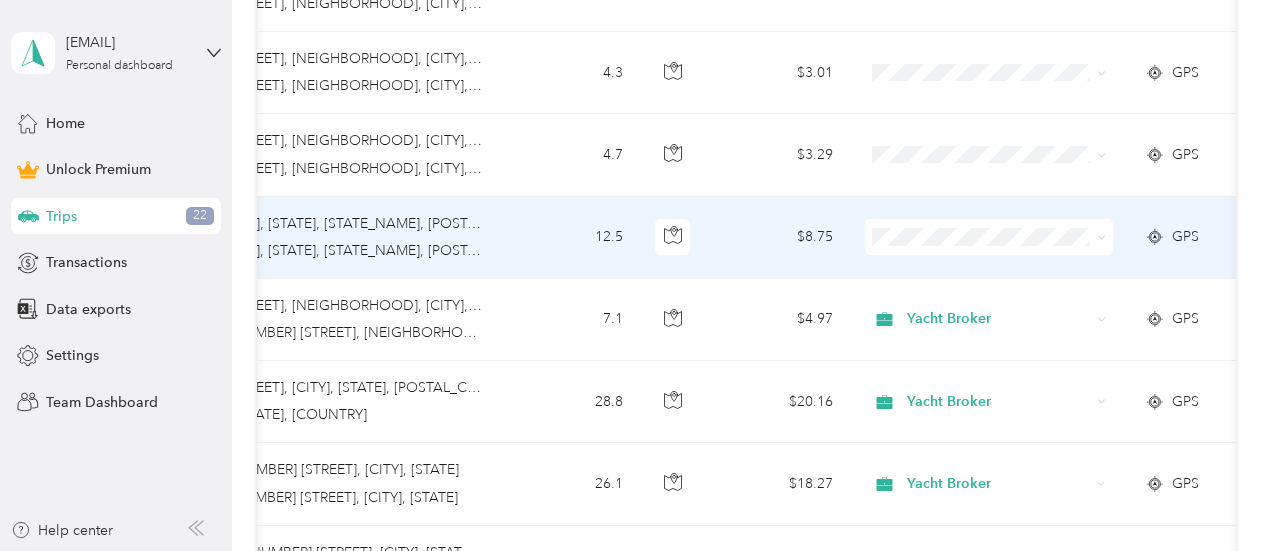 click 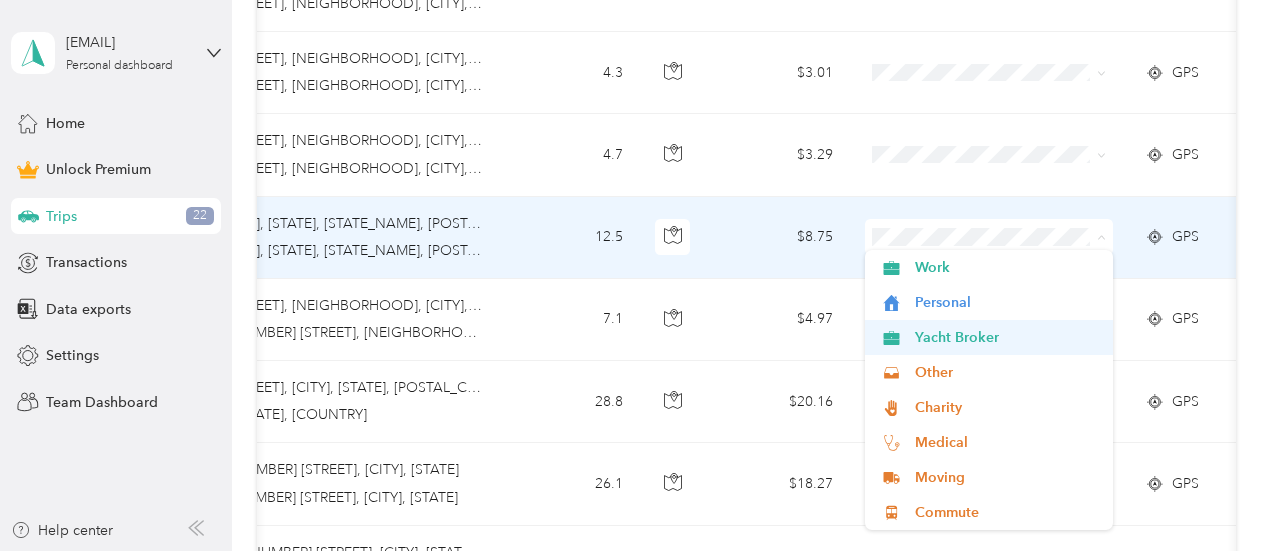 click on "Yacht Broker" at bounding box center (989, 337) 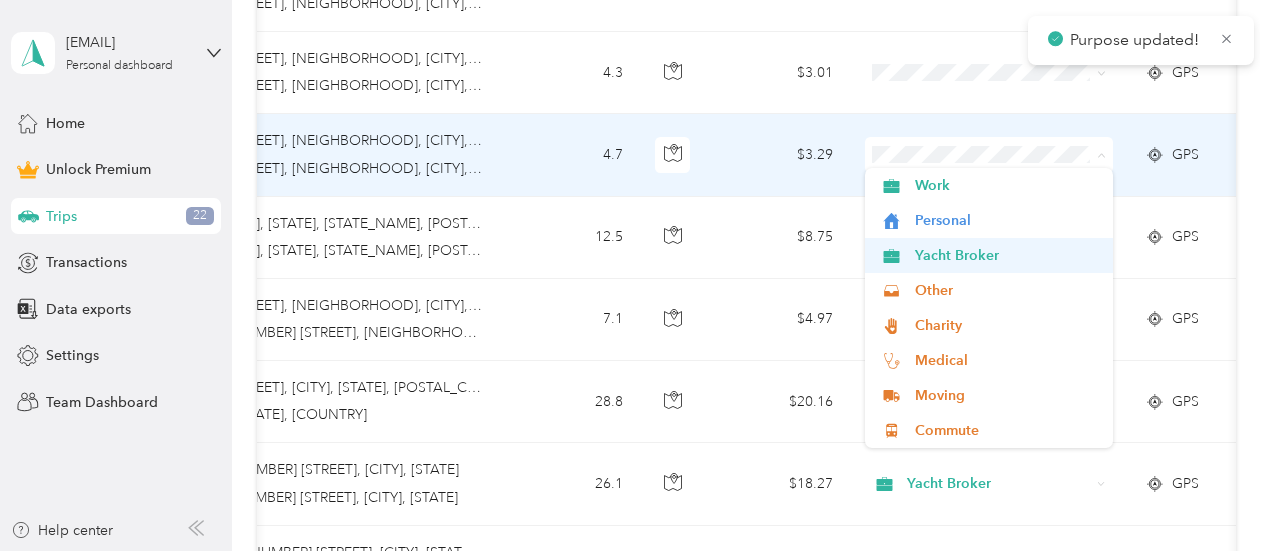 click on "Yacht Broker" at bounding box center [1007, 255] 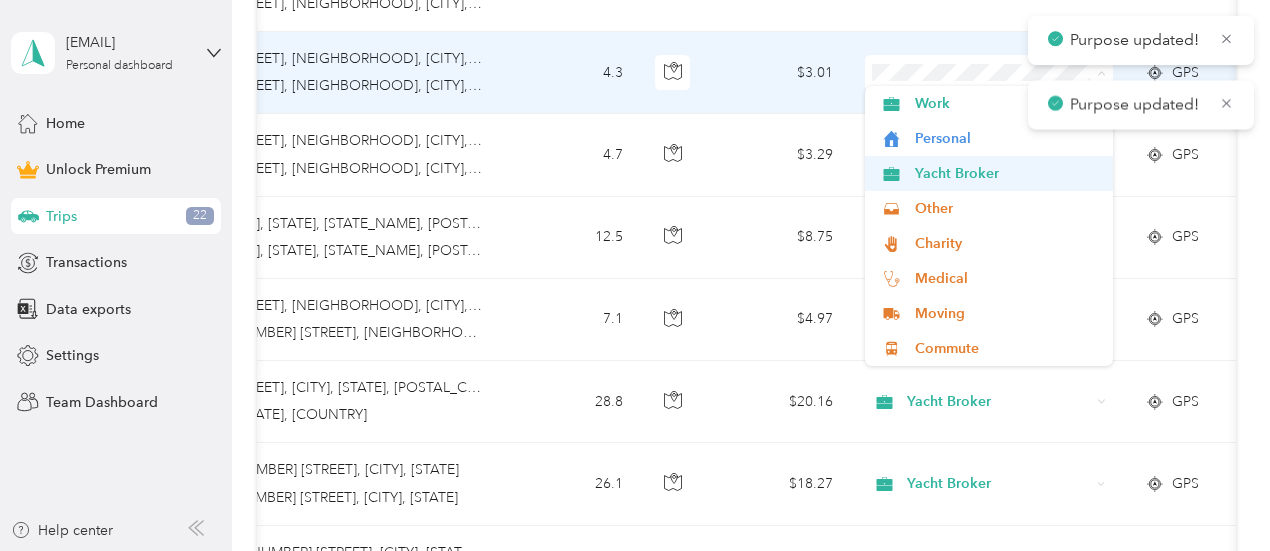 click on "Yacht Broker" at bounding box center (989, 173) 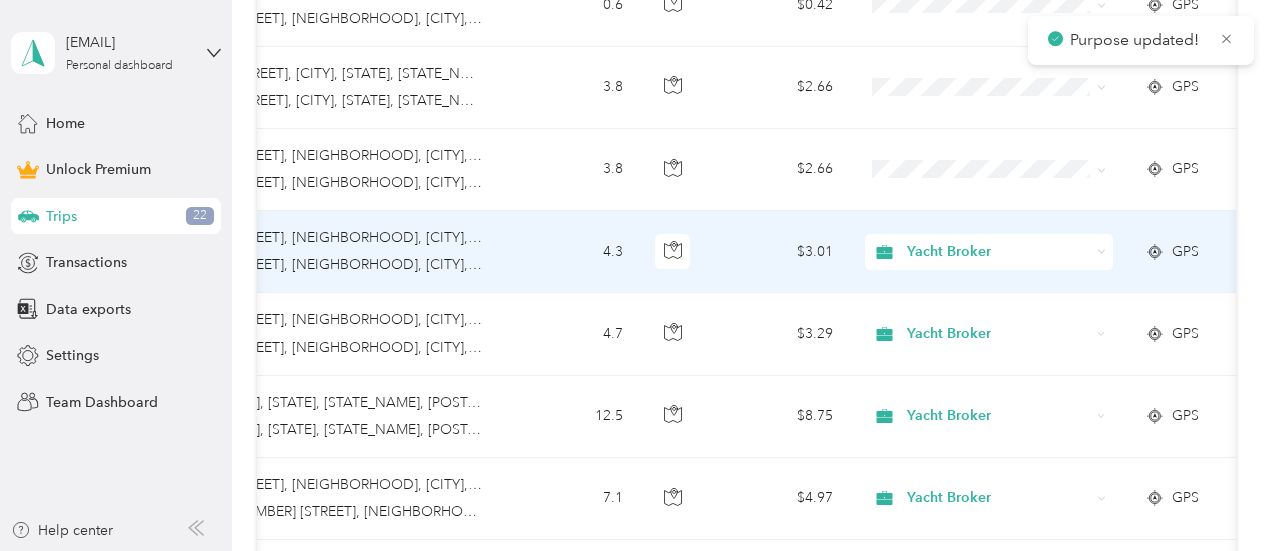 scroll, scrollTop: 1451, scrollLeft: 0, axis: vertical 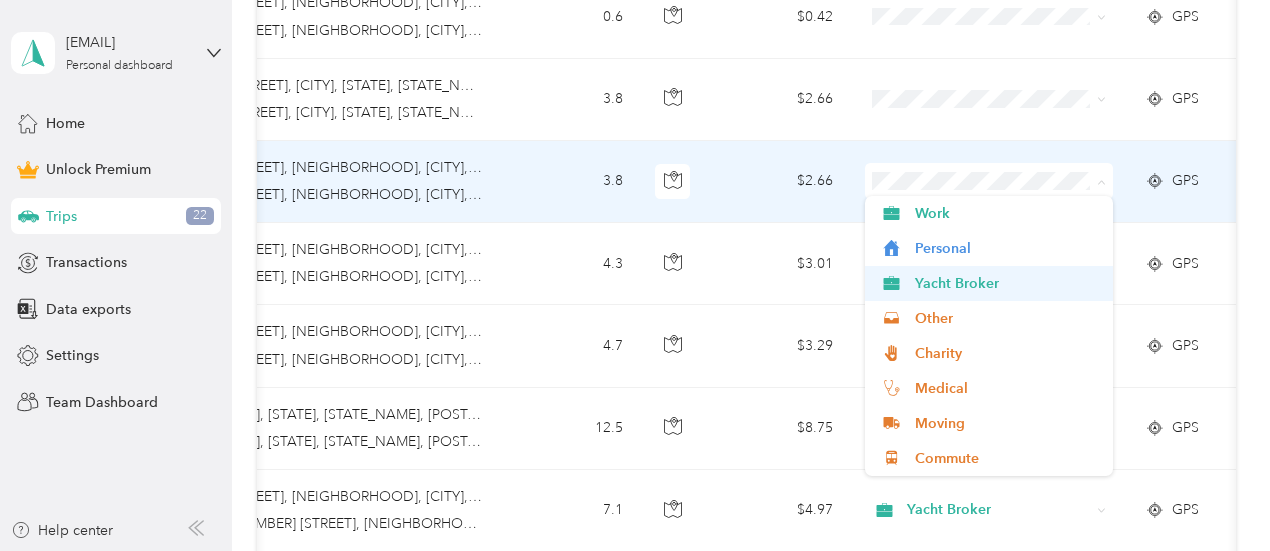 click on "Yacht Broker" at bounding box center (1007, 283) 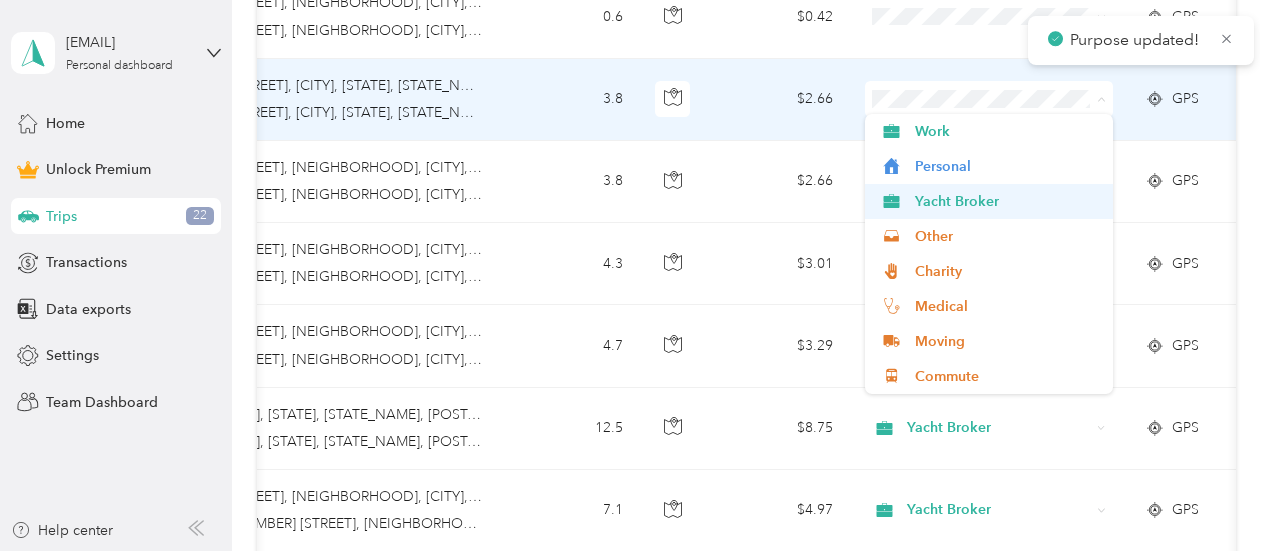 click on "Yacht Broker" at bounding box center (1007, 201) 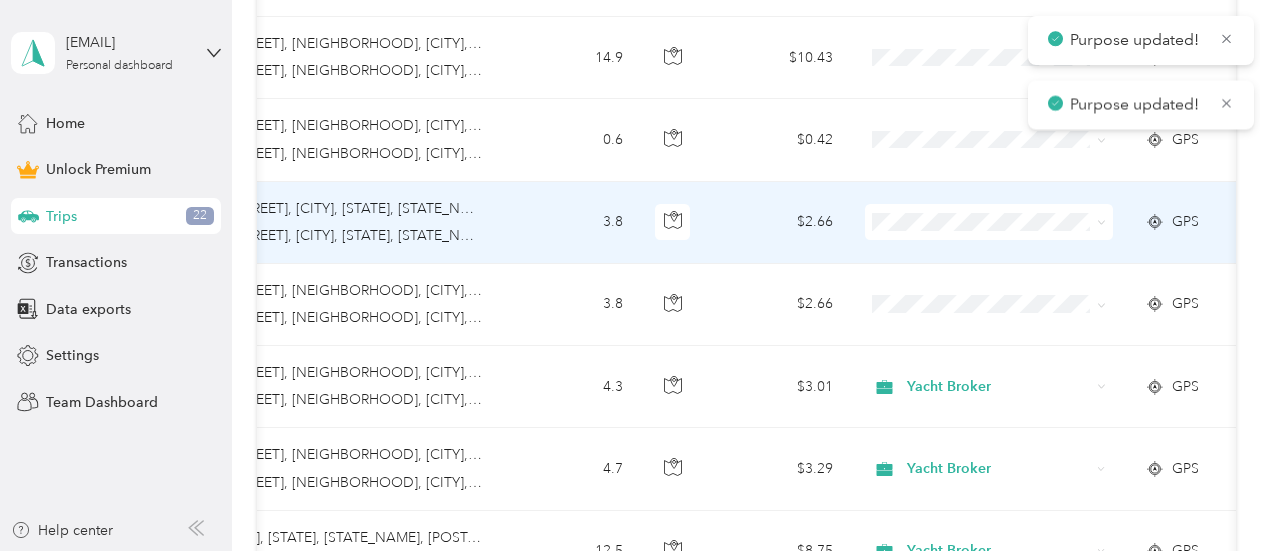 scroll, scrollTop: 1234, scrollLeft: 0, axis: vertical 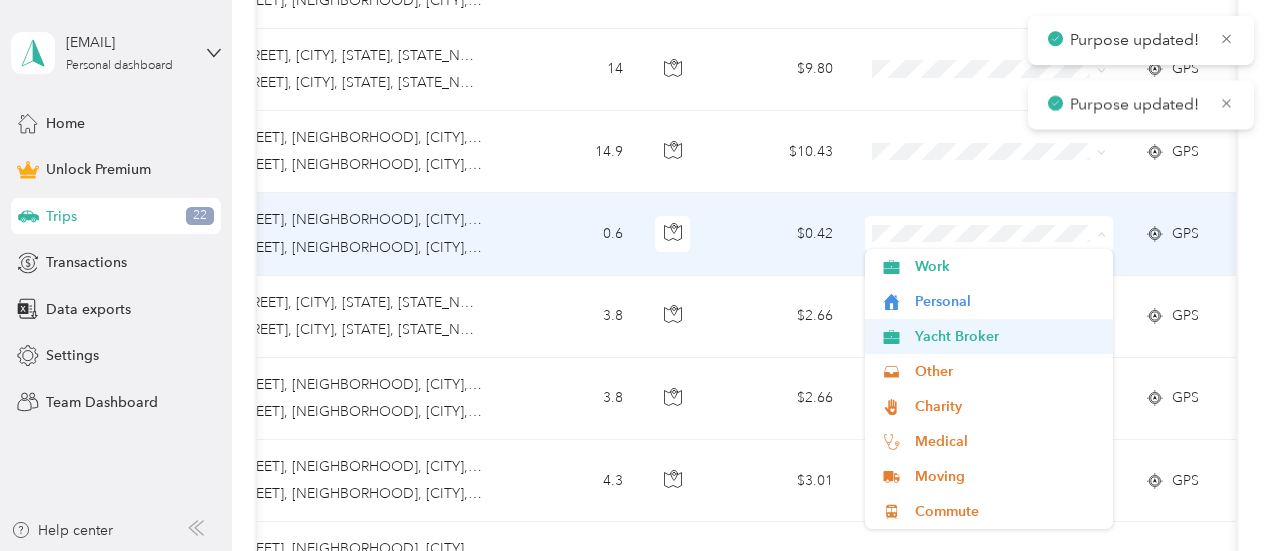 click on "Yacht Broker" at bounding box center [1007, 336] 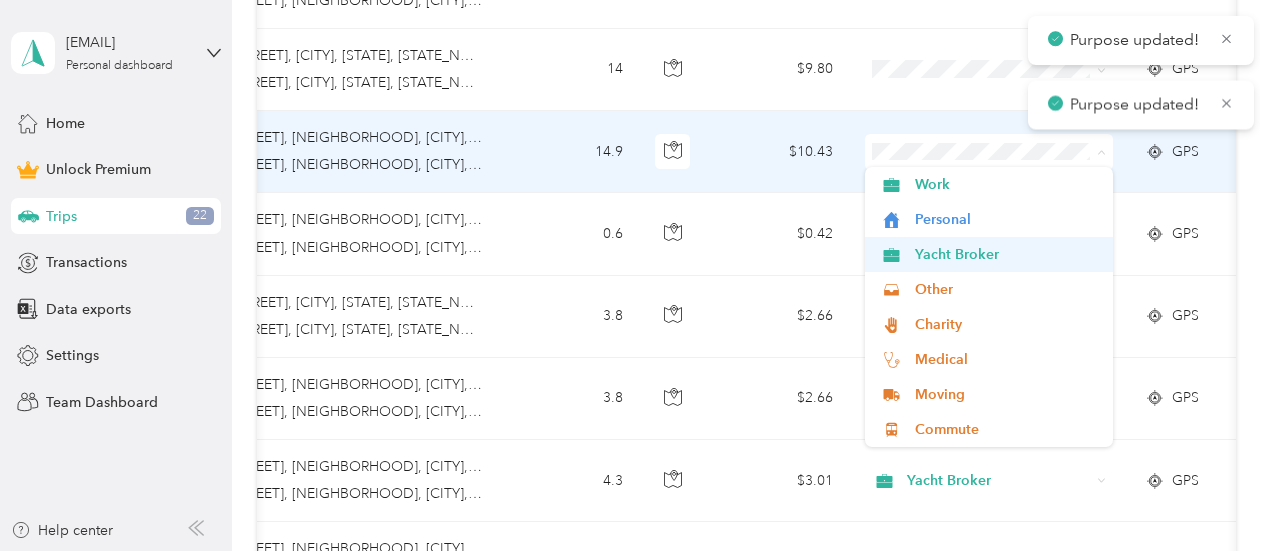 click on "Yacht Broker" at bounding box center (1007, 254) 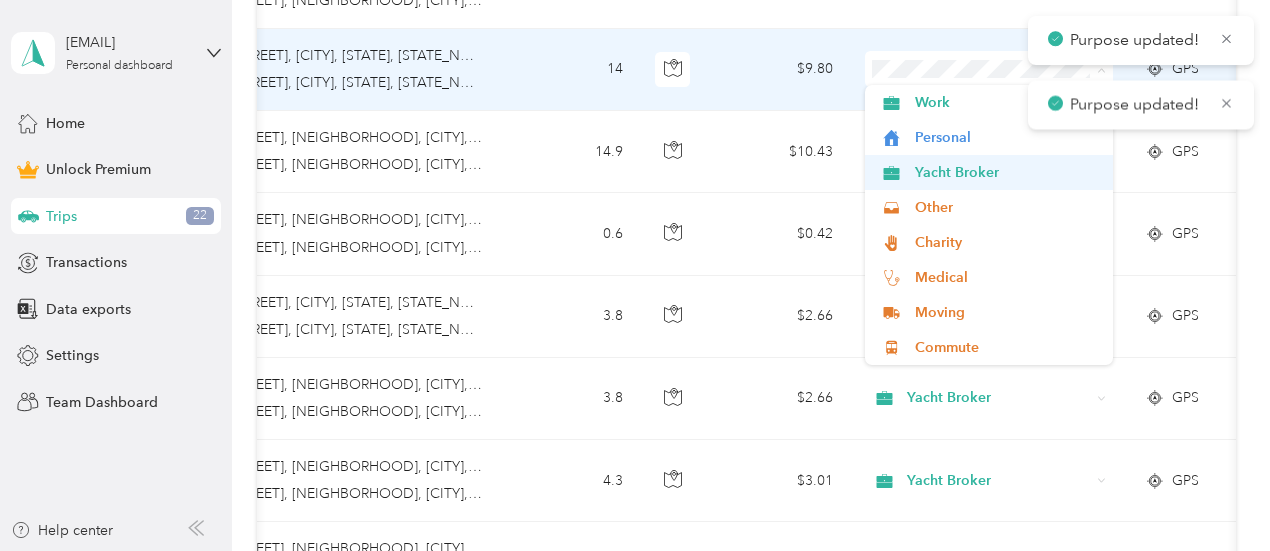 click on "Yacht Broker" at bounding box center [1007, 172] 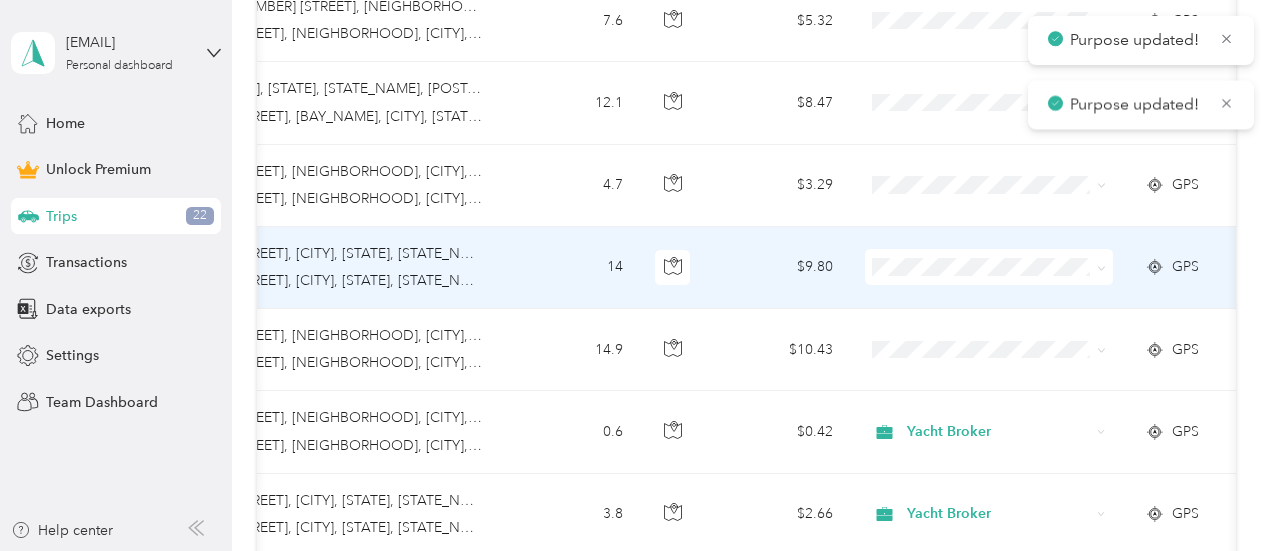 scroll, scrollTop: 1035, scrollLeft: 0, axis: vertical 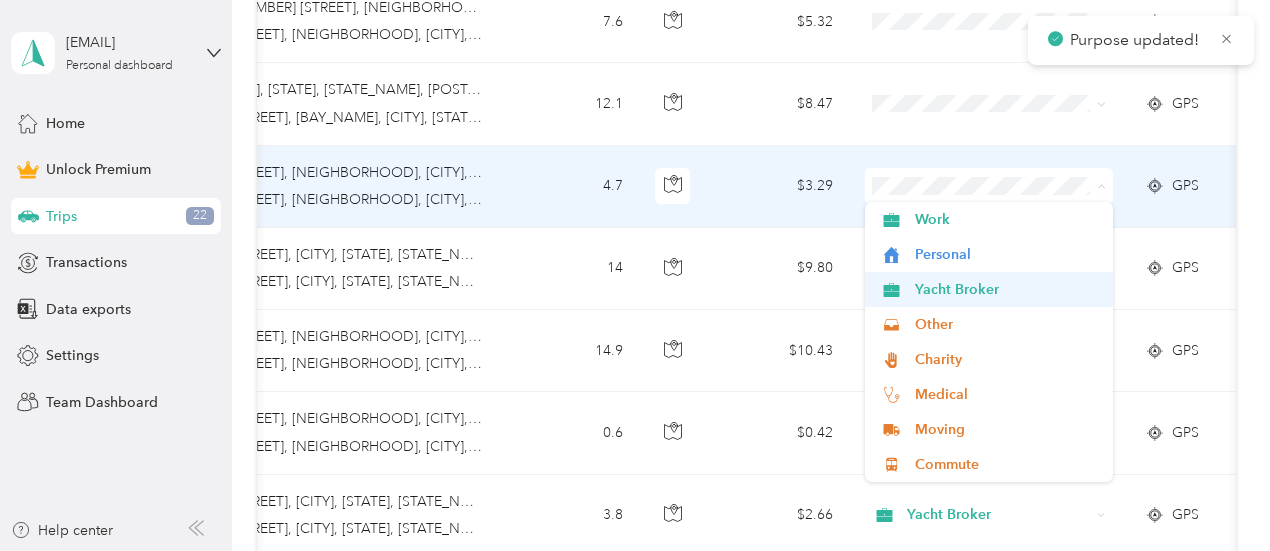 click on "Yacht Broker" at bounding box center [989, 289] 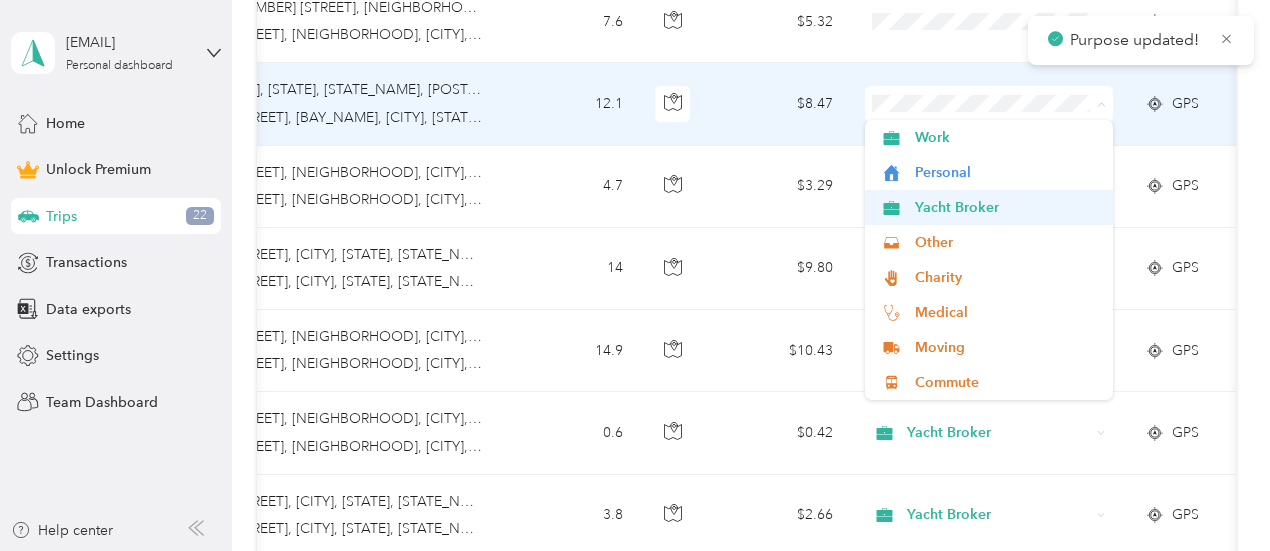 click on "Yacht Broker" at bounding box center [1007, 207] 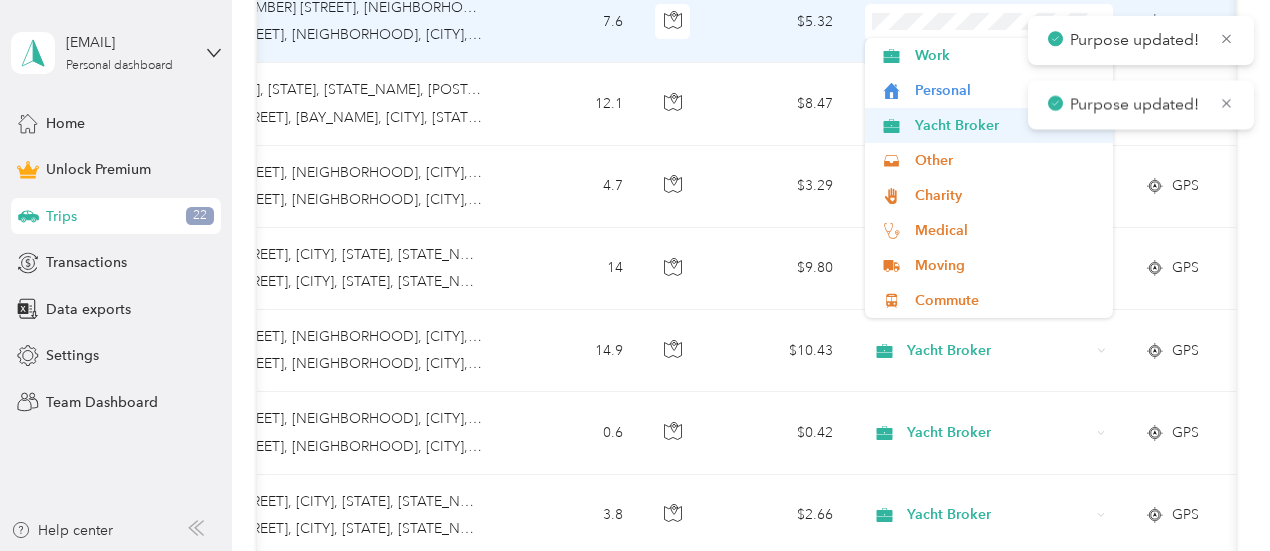 click on "Yacht Broker" at bounding box center (989, 125) 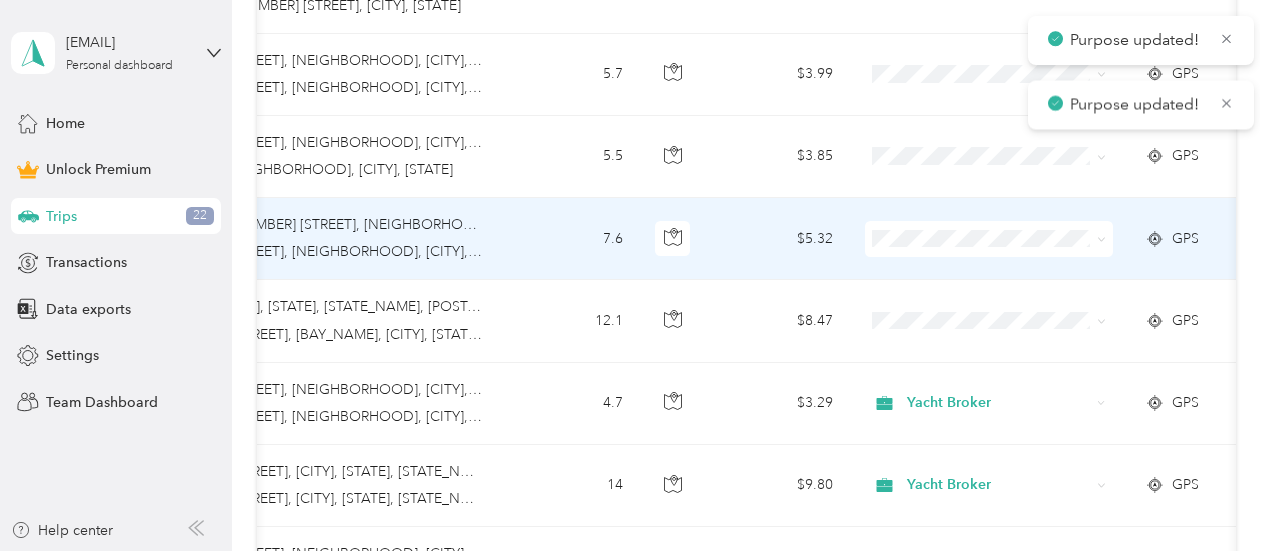 scroll, scrollTop: 817, scrollLeft: 0, axis: vertical 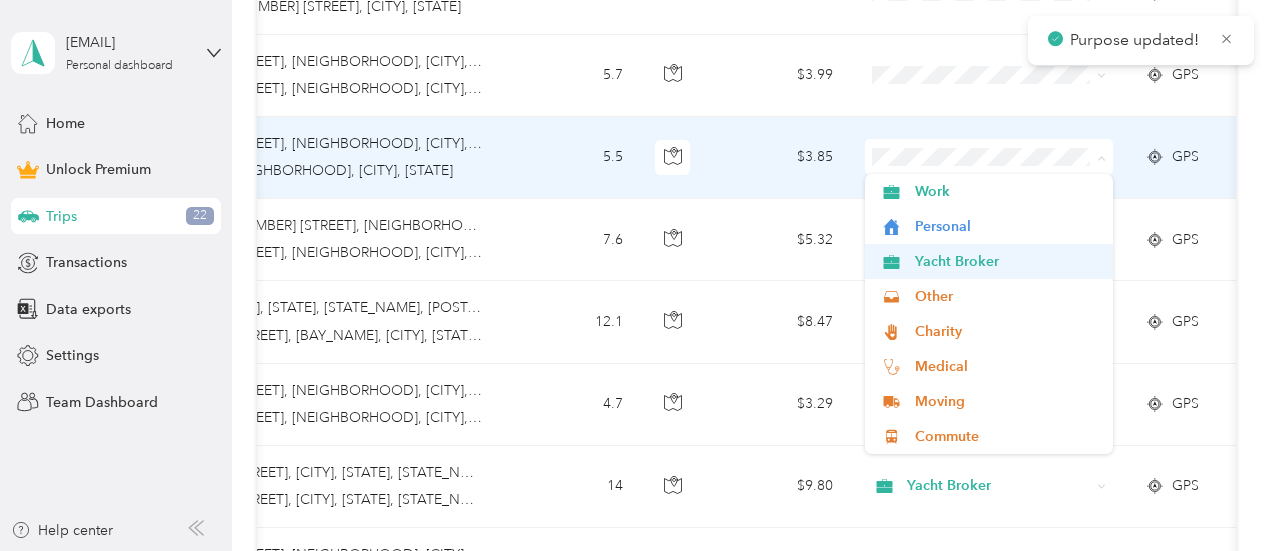 click on "Yacht Broker" at bounding box center [989, 261] 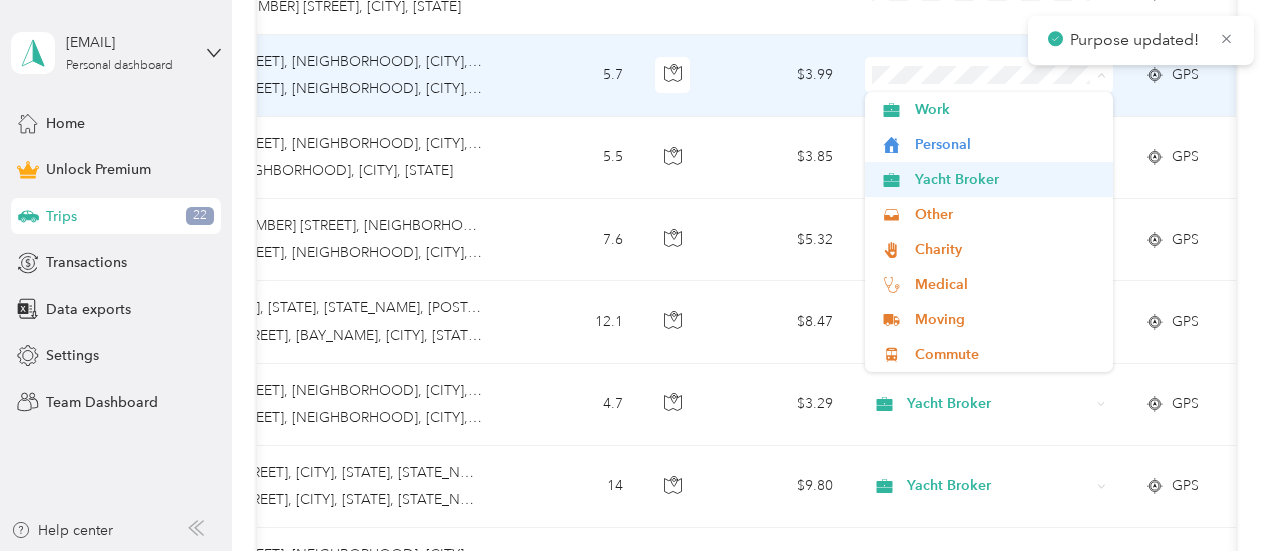 click on "Yacht Broker" at bounding box center (1007, 179) 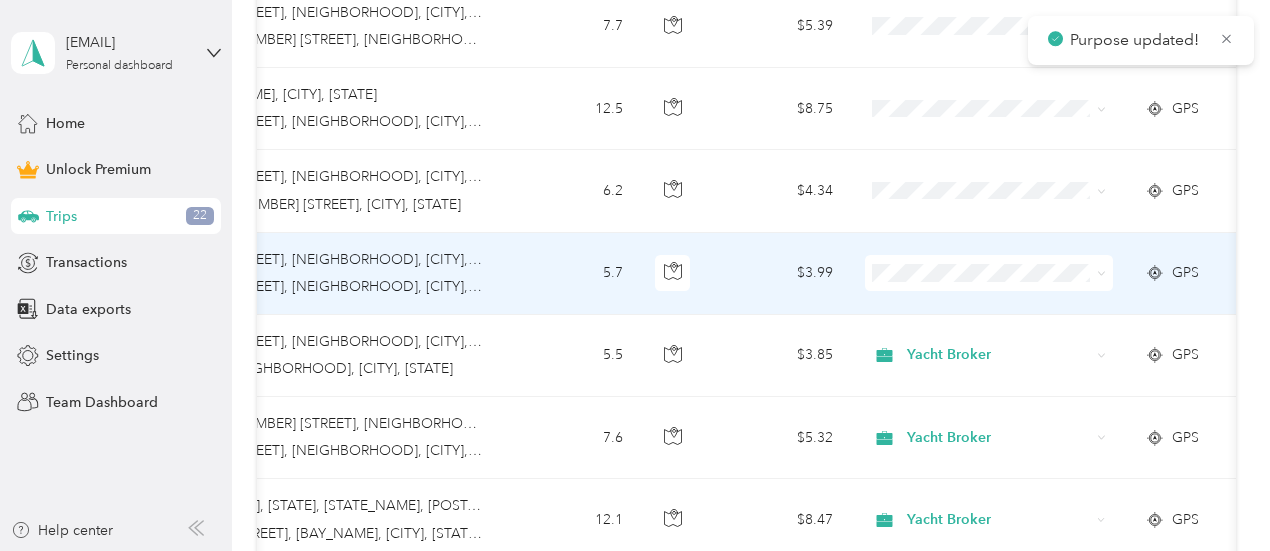 scroll, scrollTop: 618, scrollLeft: 0, axis: vertical 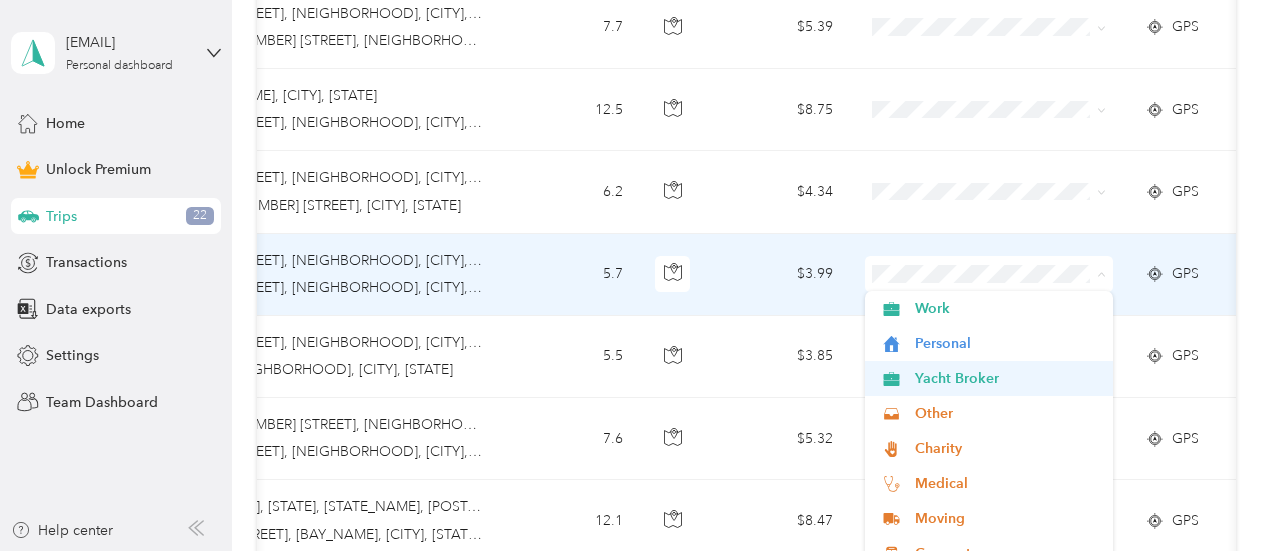 click on "Yacht Broker" at bounding box center [1007, 378] 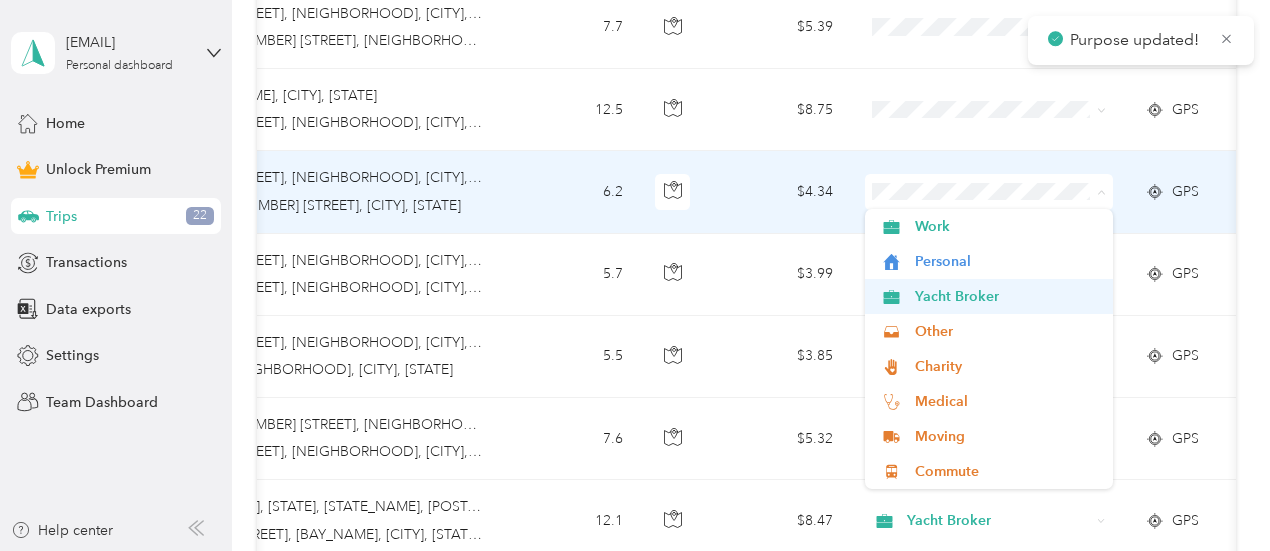 click on "Yacht Broker" at bounding box center [1007, 296] 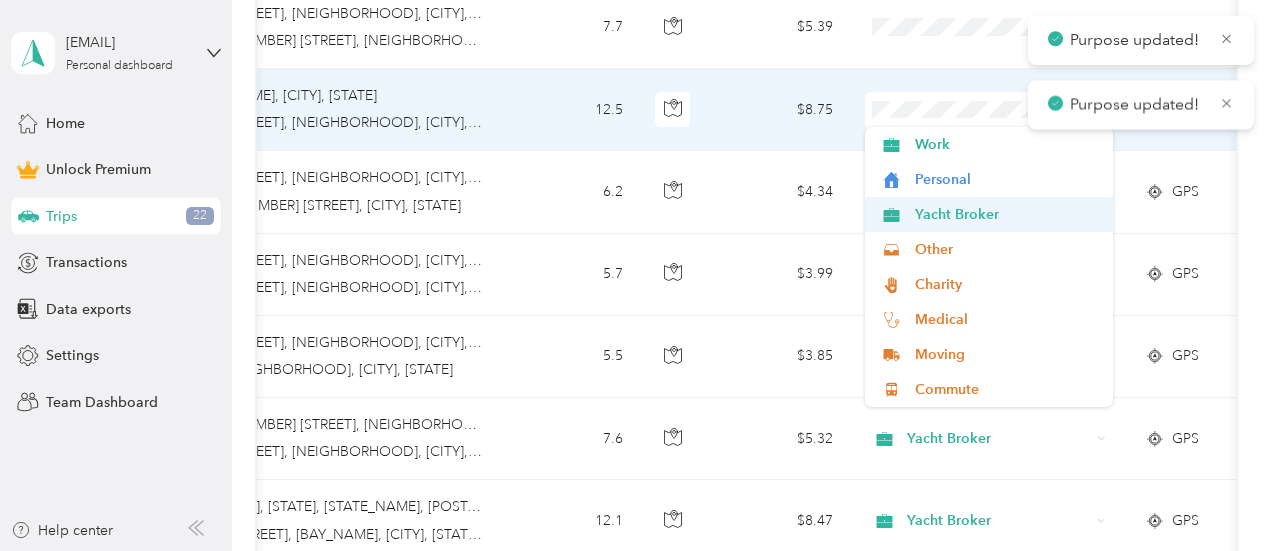 click on "Yacht Broker" at bounding box center [1007, 214] 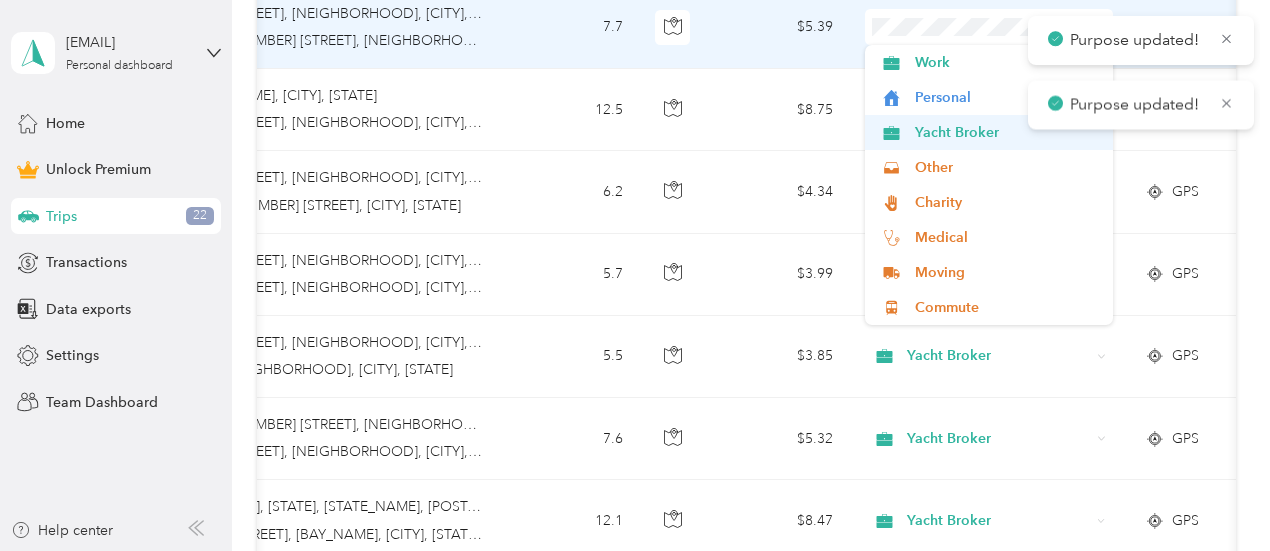 click on "Yacht Broker" at bounding box center [1007, 132] 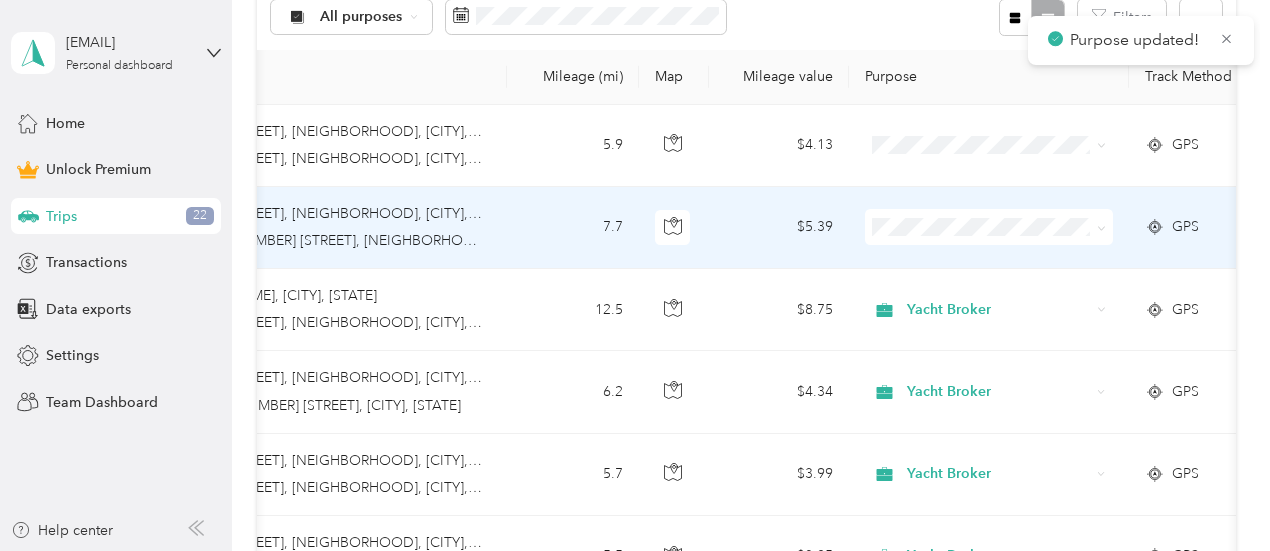 scroll, scrollTop: 414, scrollLeft: 0, axis: vertical 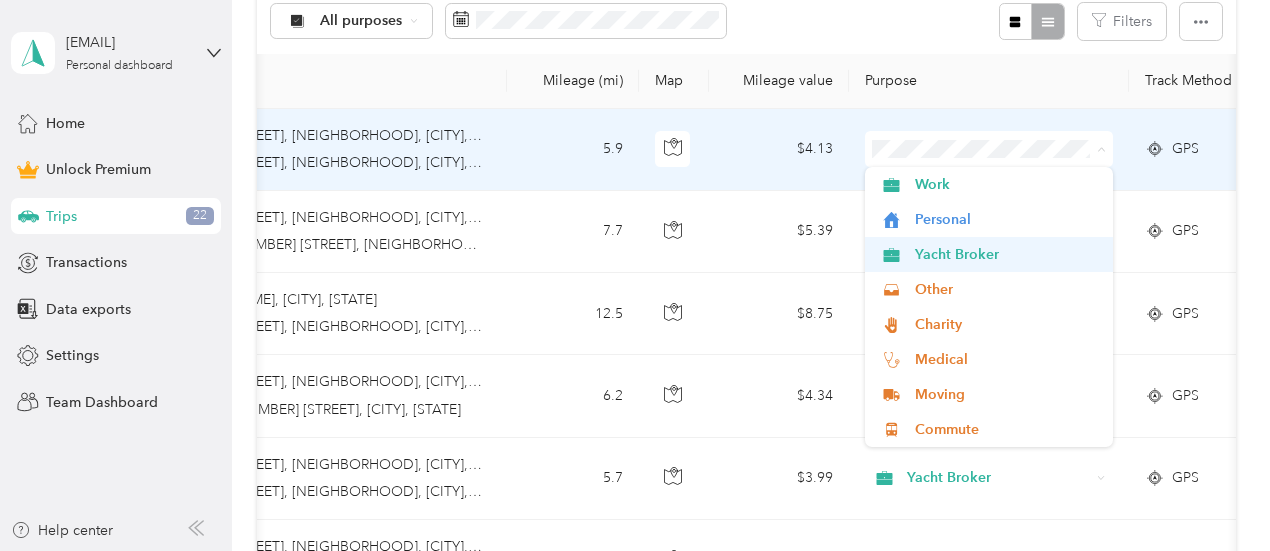 click on "Yacht Broker" at bounding box center (989, 254) 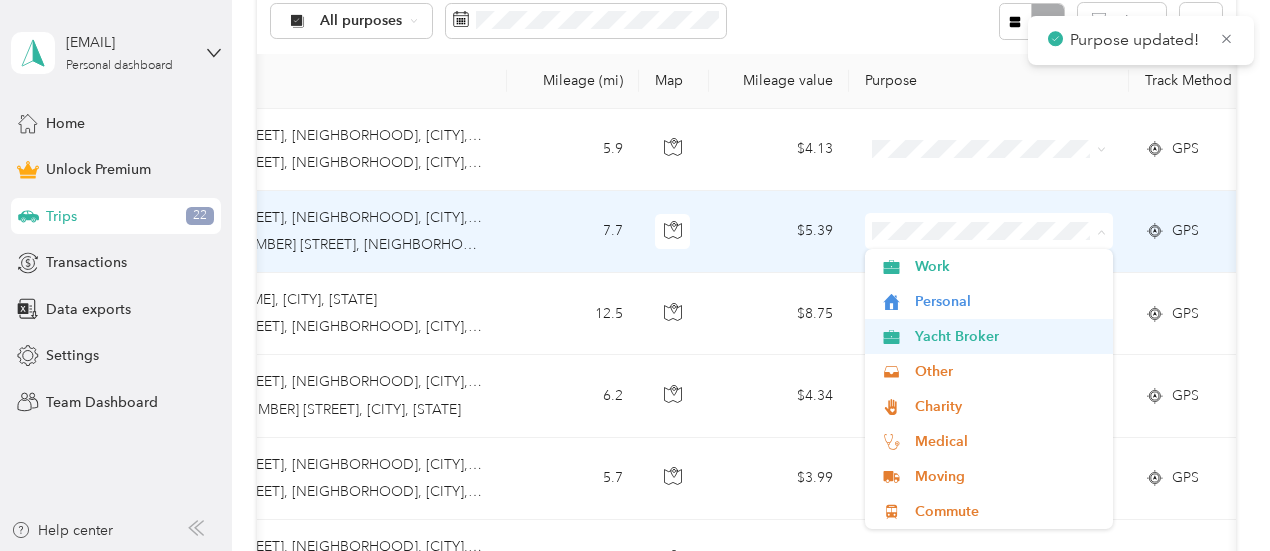 click on "Yacht Broker" at bounding box center (1007, 336) 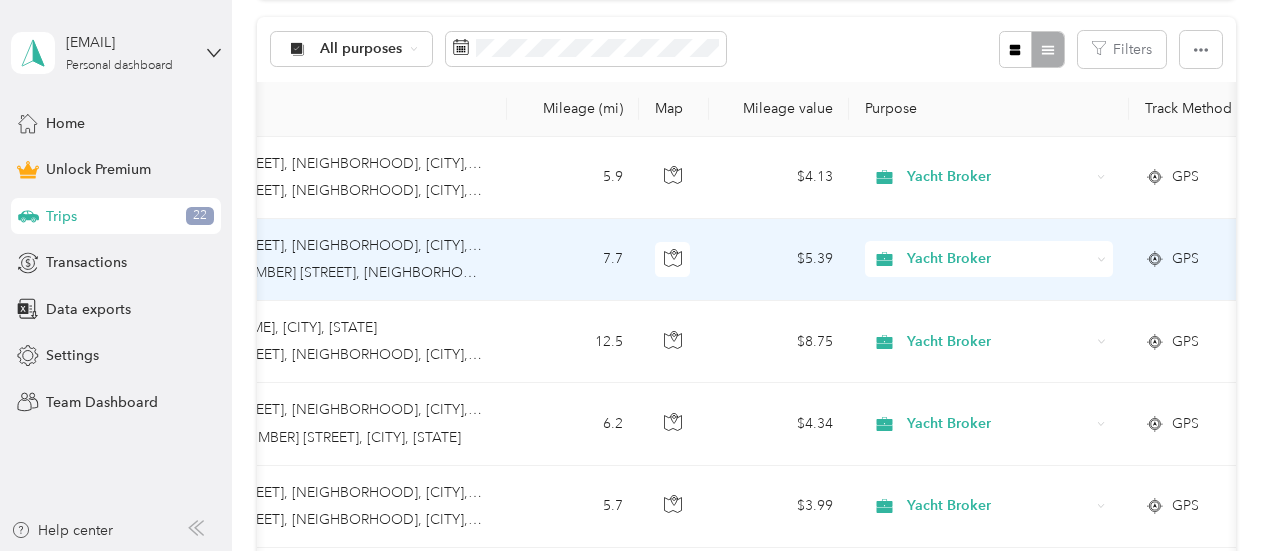 scroll, scrollTop: 384, scrollLeft: 0, axis: vertical 